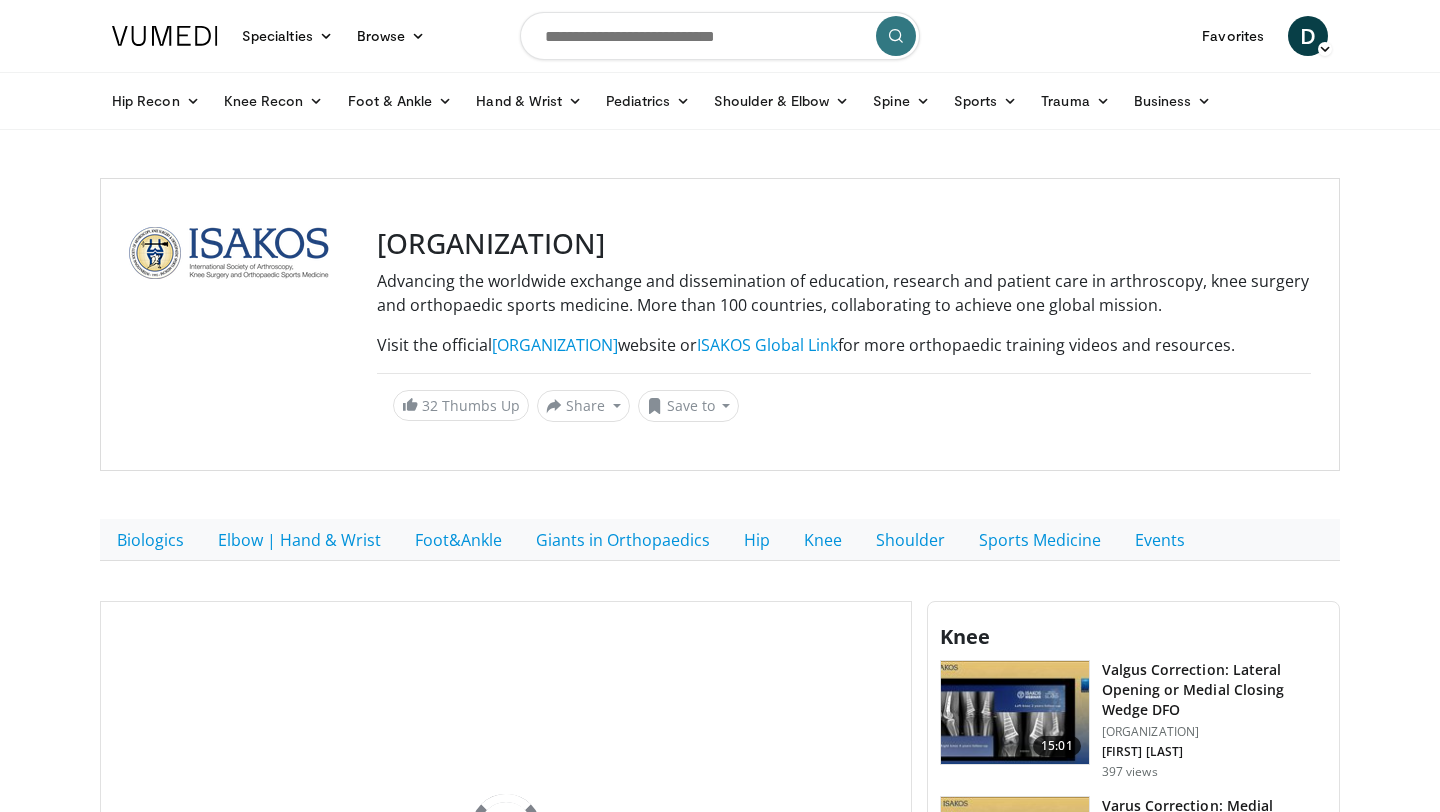 scroll, scrollTop: 169, scrollLeft: 0, axis: vertical 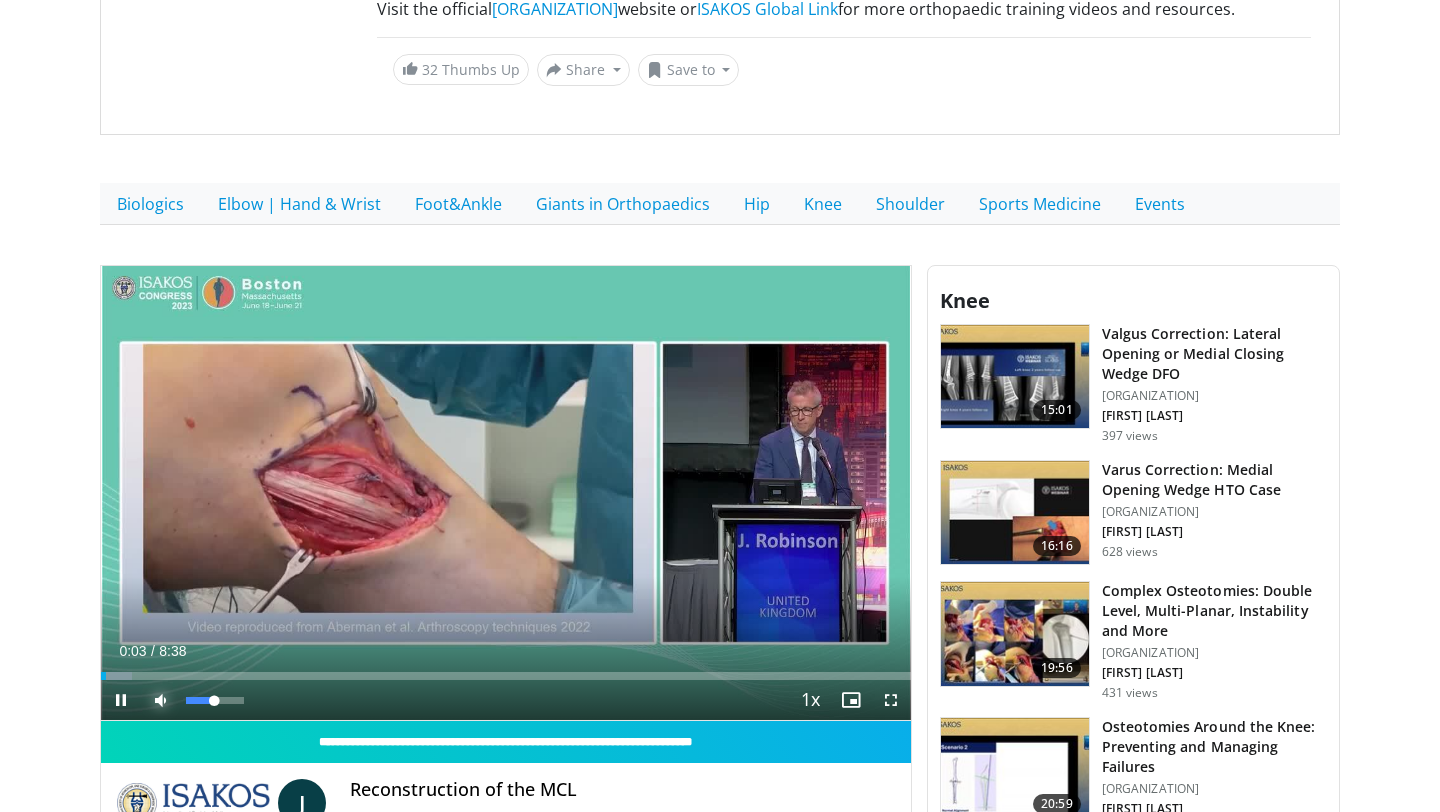 click at bounding box center (161, 700) 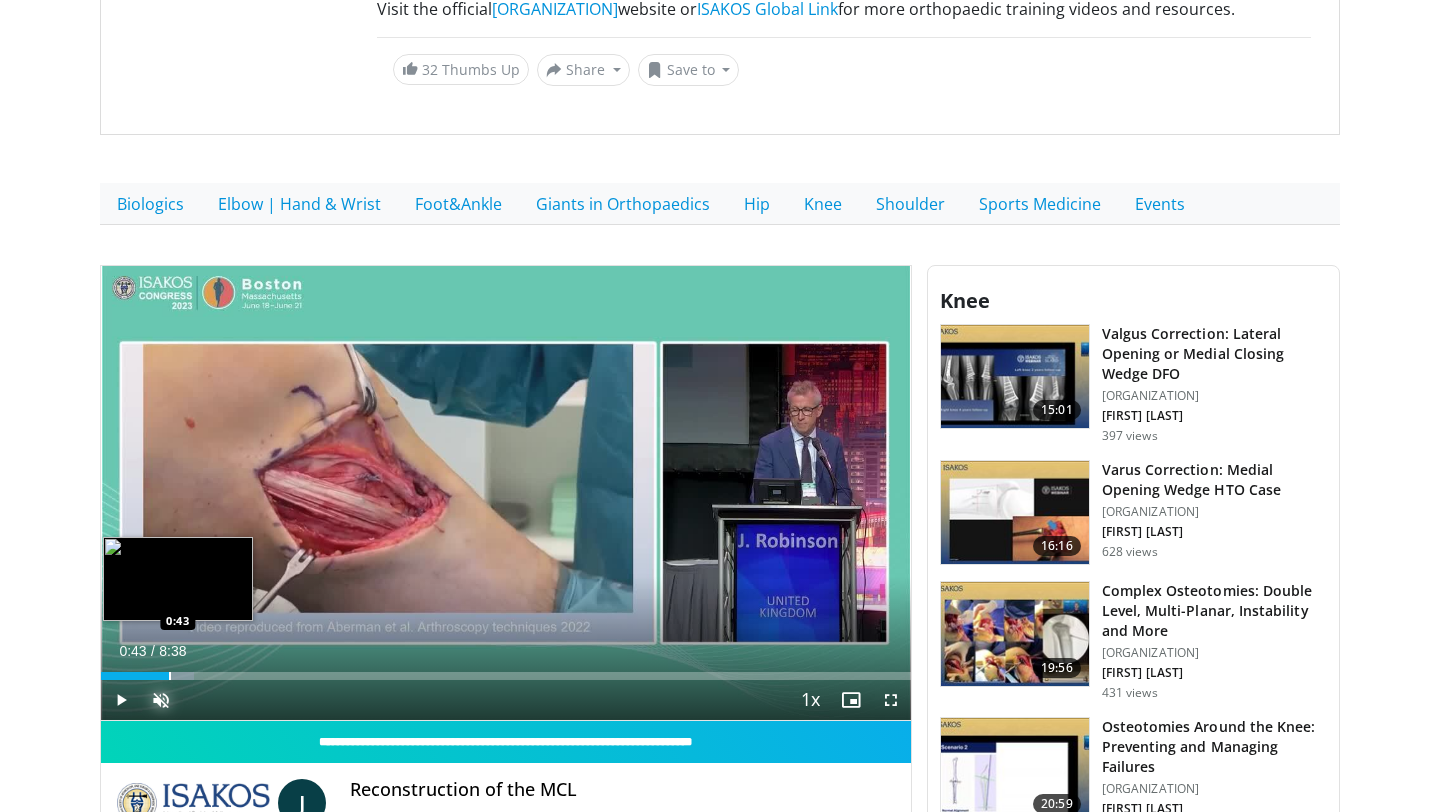 click on "Loaded :  11.46% 0:15 0:43" at bounding box center (506, 670) 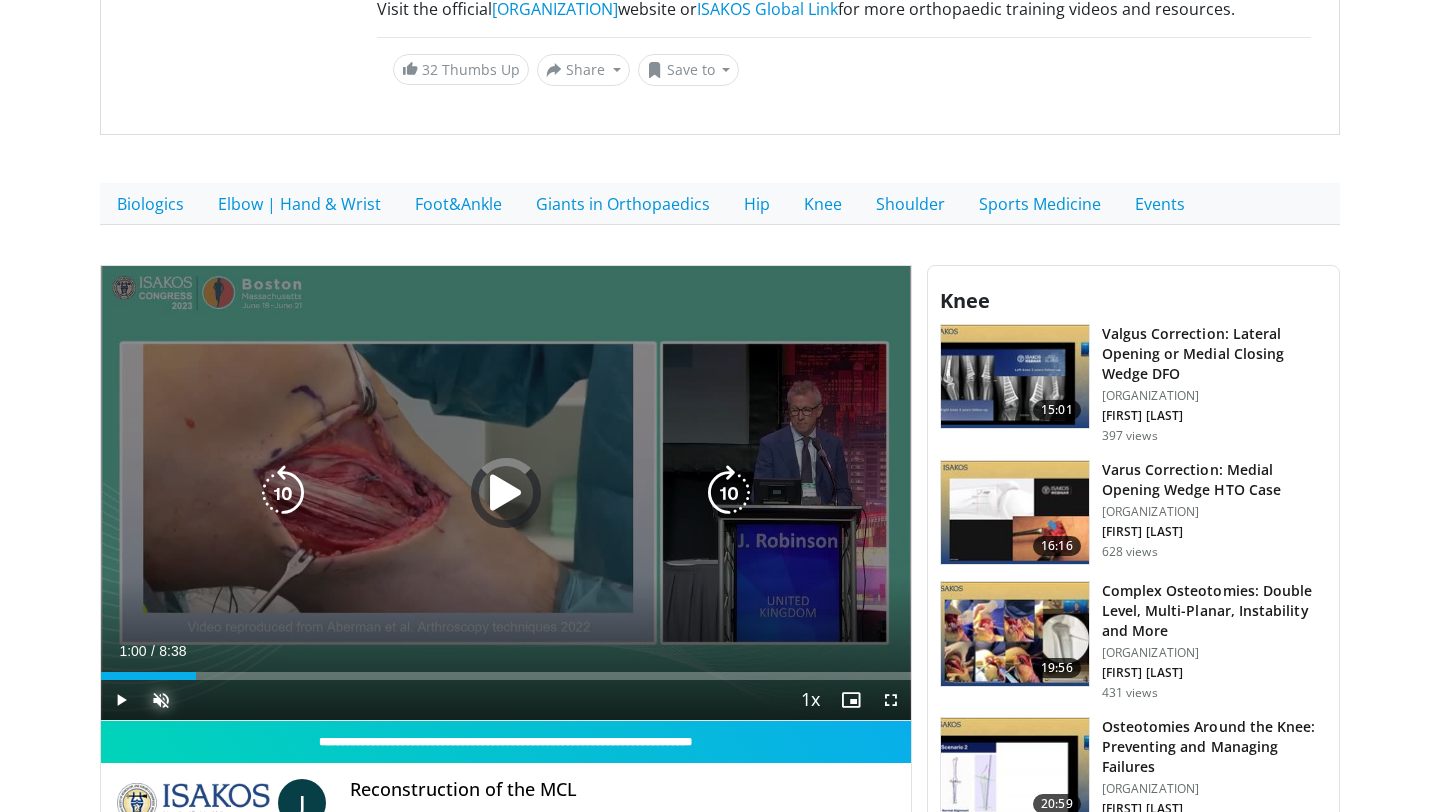 click on "Loaded :  11.46% 1:00 0:43" at bounding box center (506, 670) 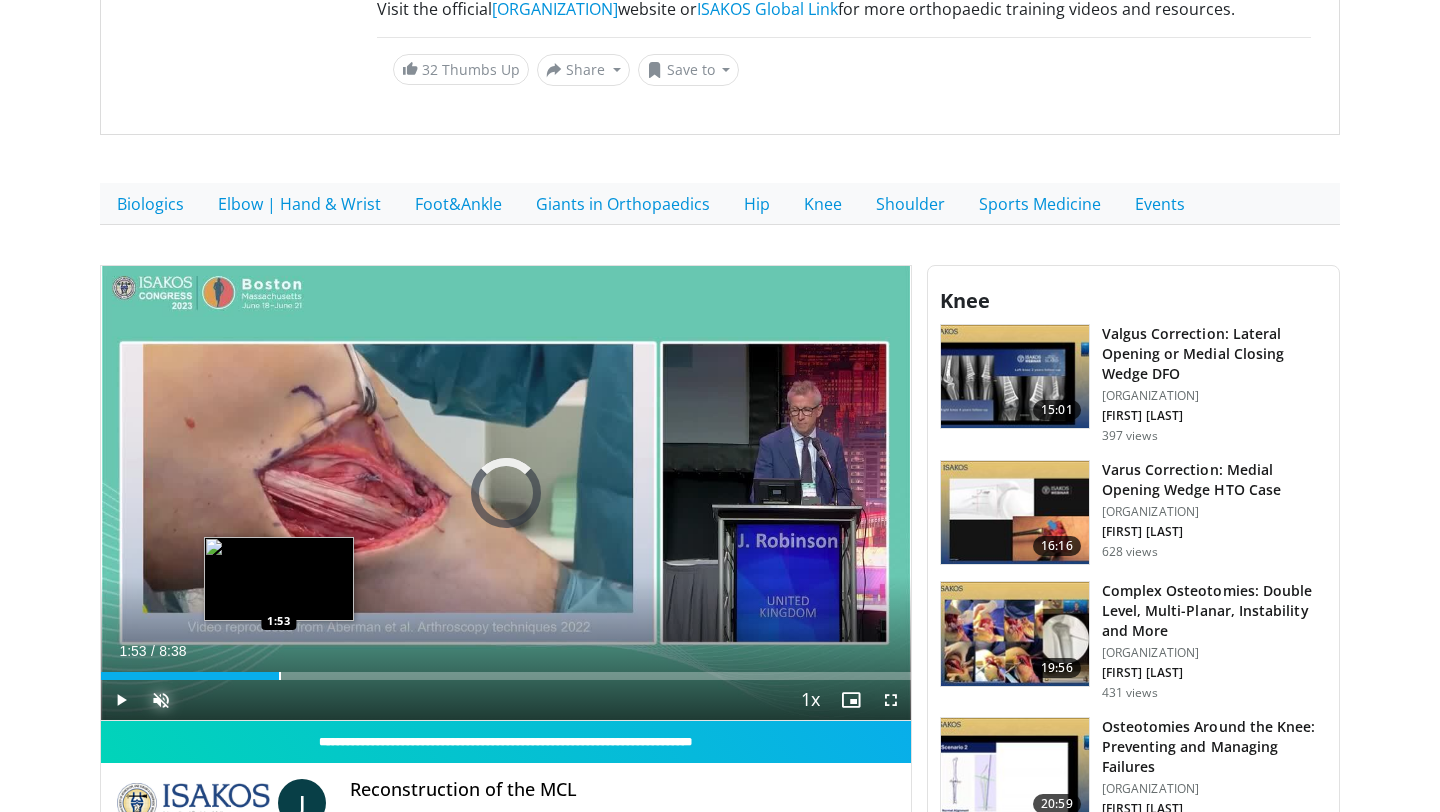 click at bounding box center [280, 676] 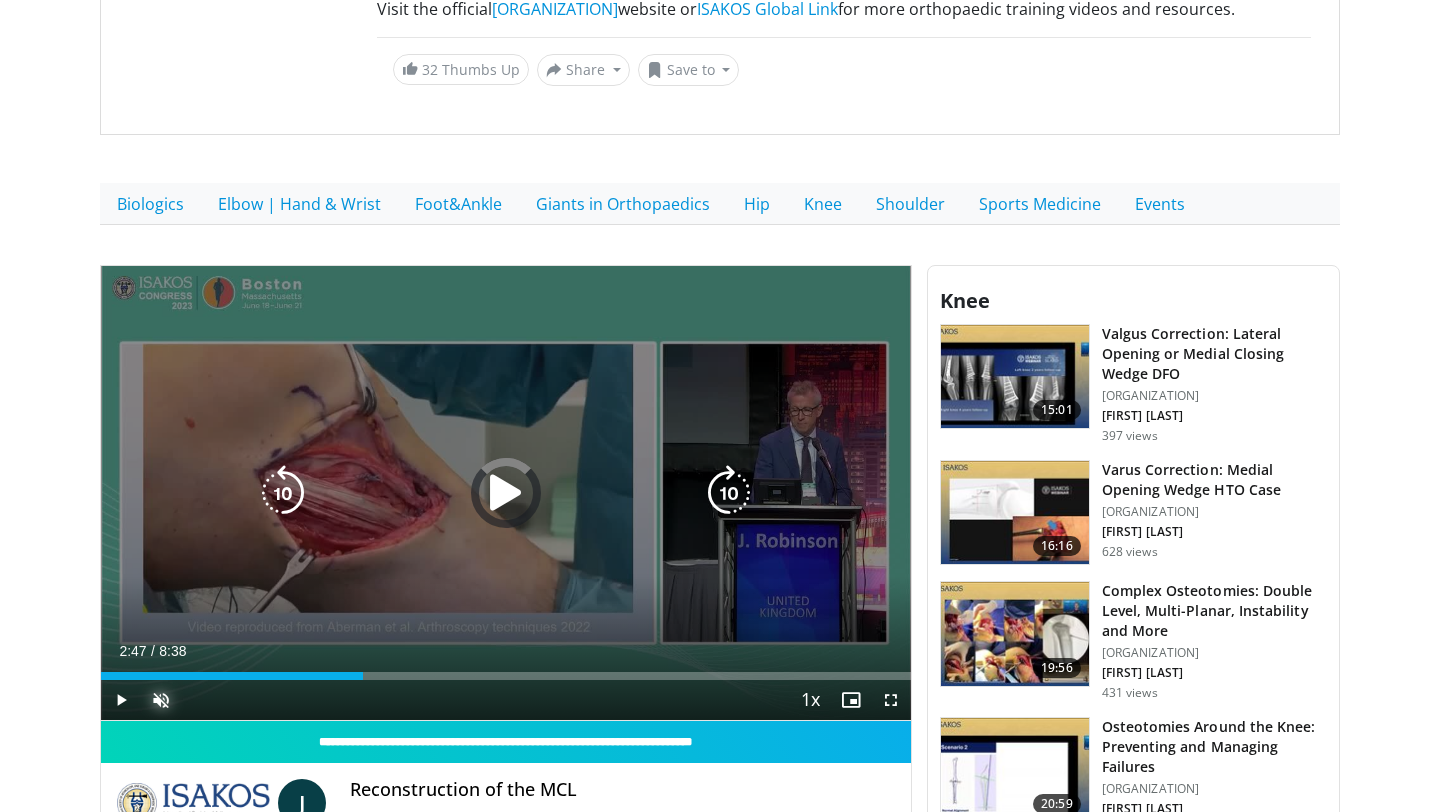click at bounding box center [0, 0] 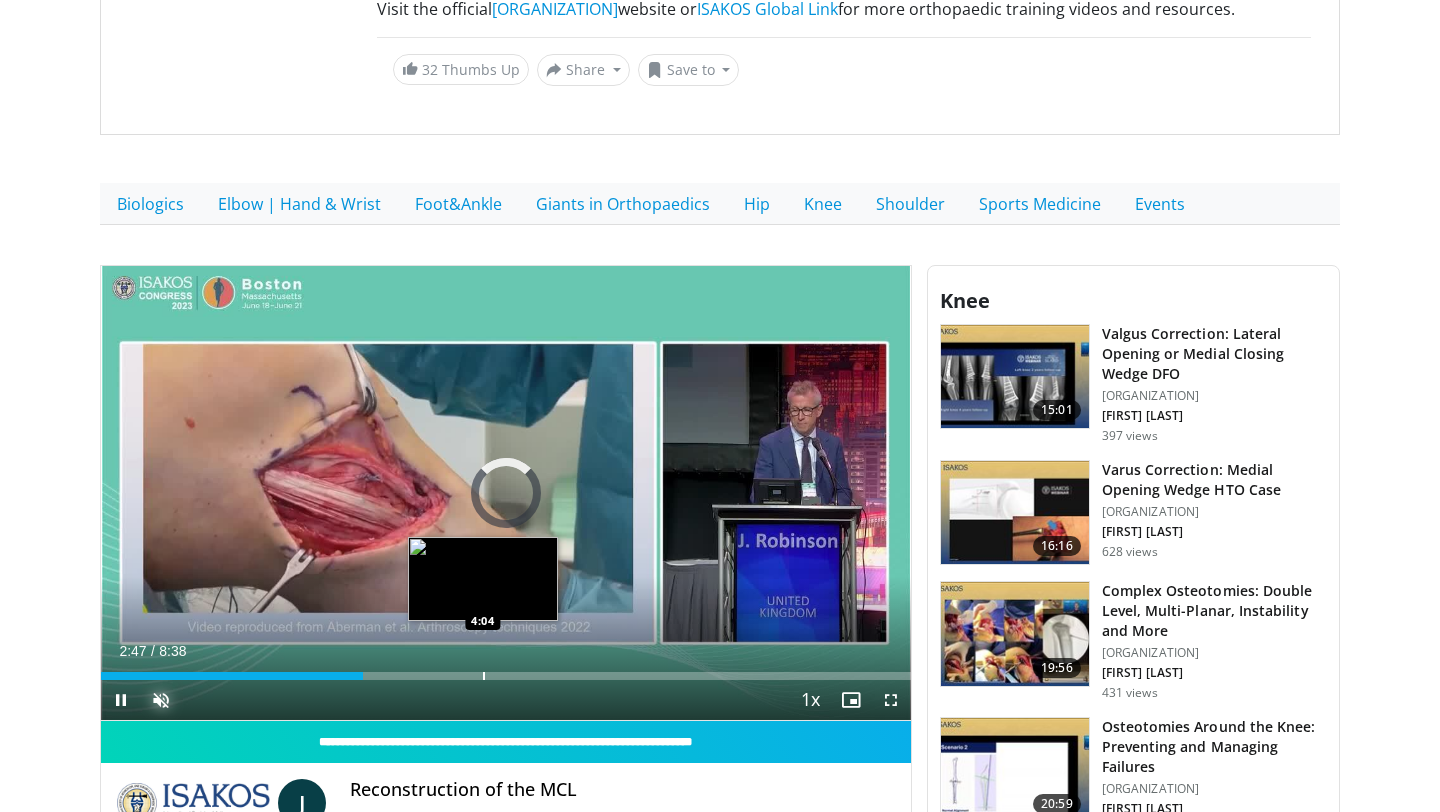click at bounding box center (484, 676) 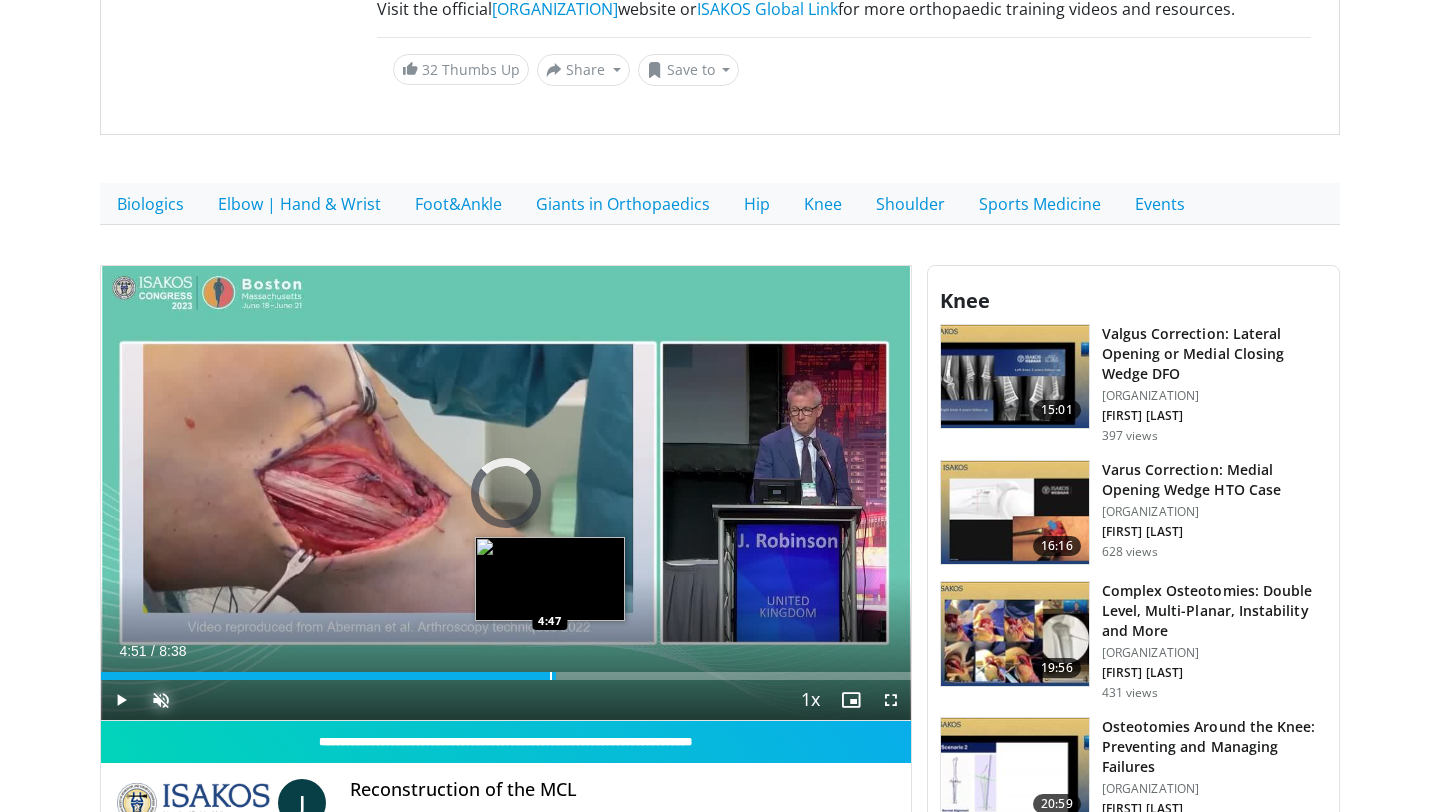 click on "Loaded :  0.00% 4:51 4:47" at bounding box center [506, 676] 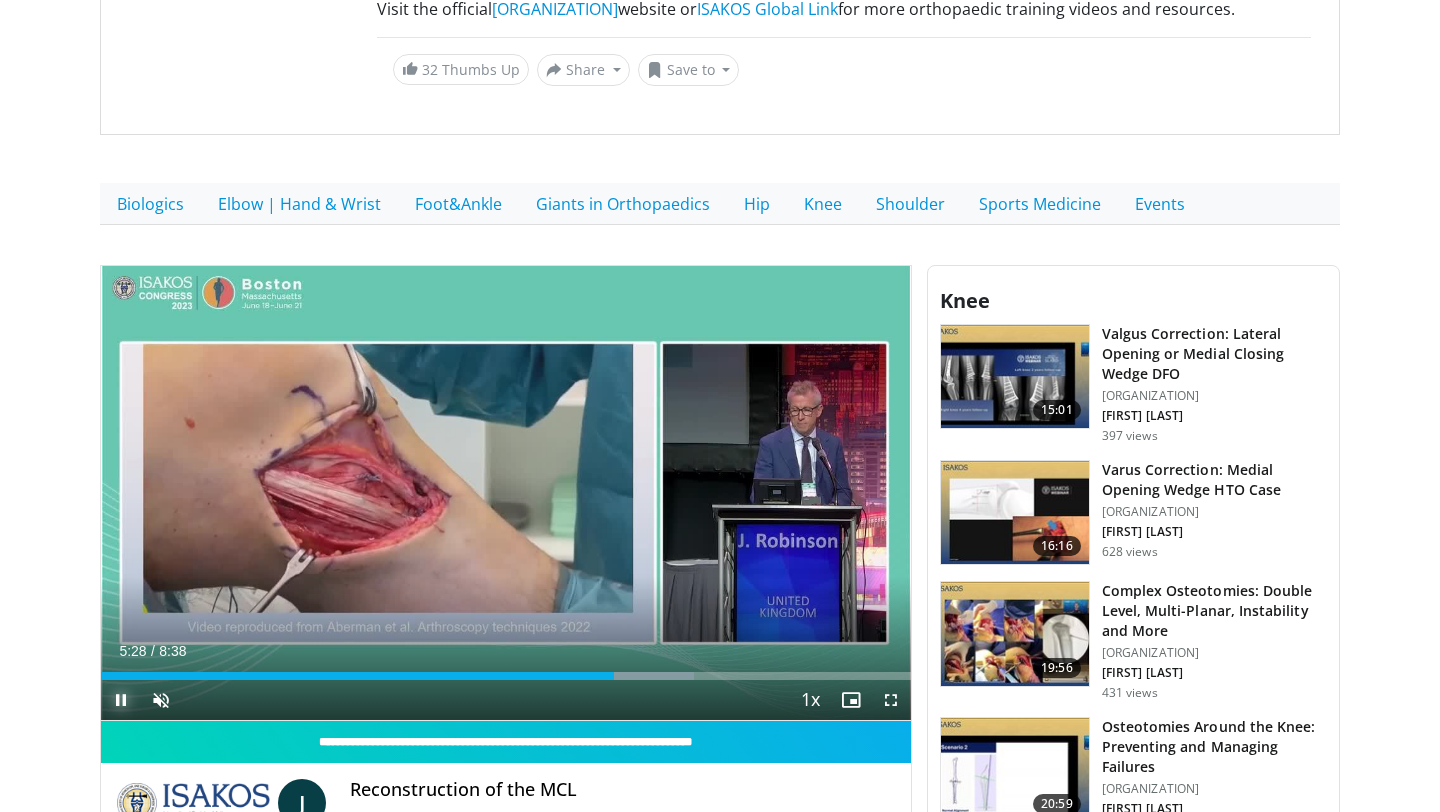 click at bounding box center (121, 700) 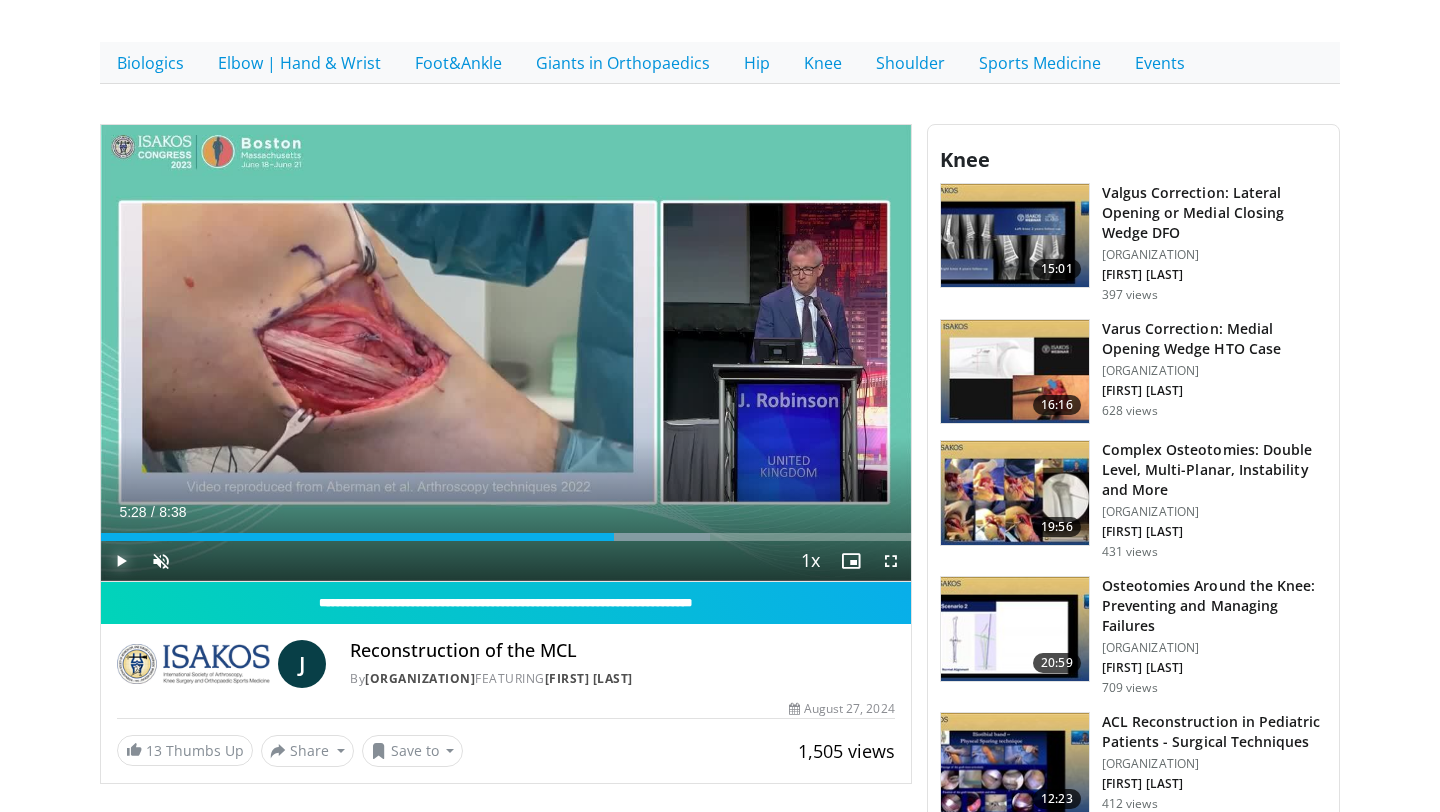 scroll, scrollTop: 476, scrollLeft: 0, axis: vertical 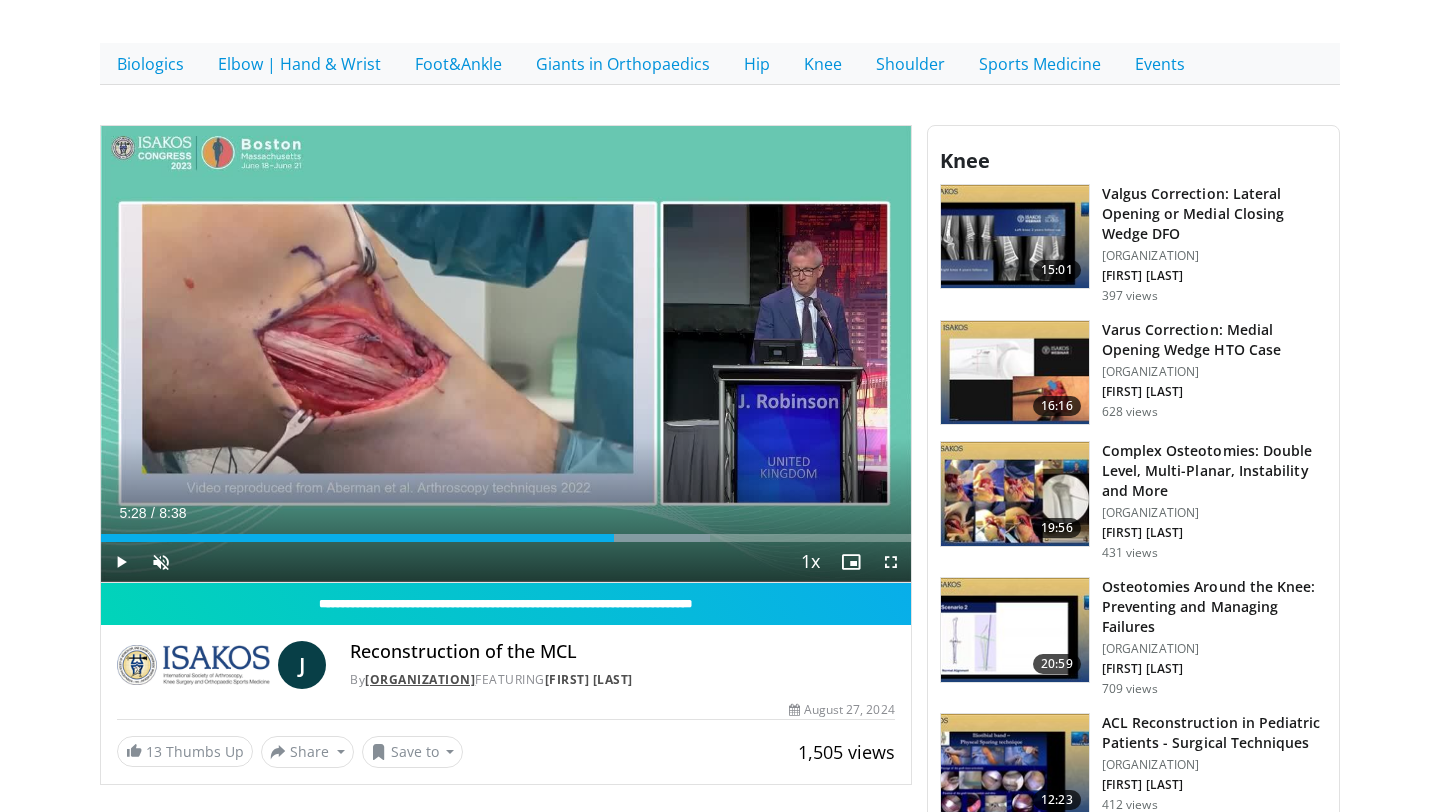 click on "ISAKOS" at bounding box center (420, 679) 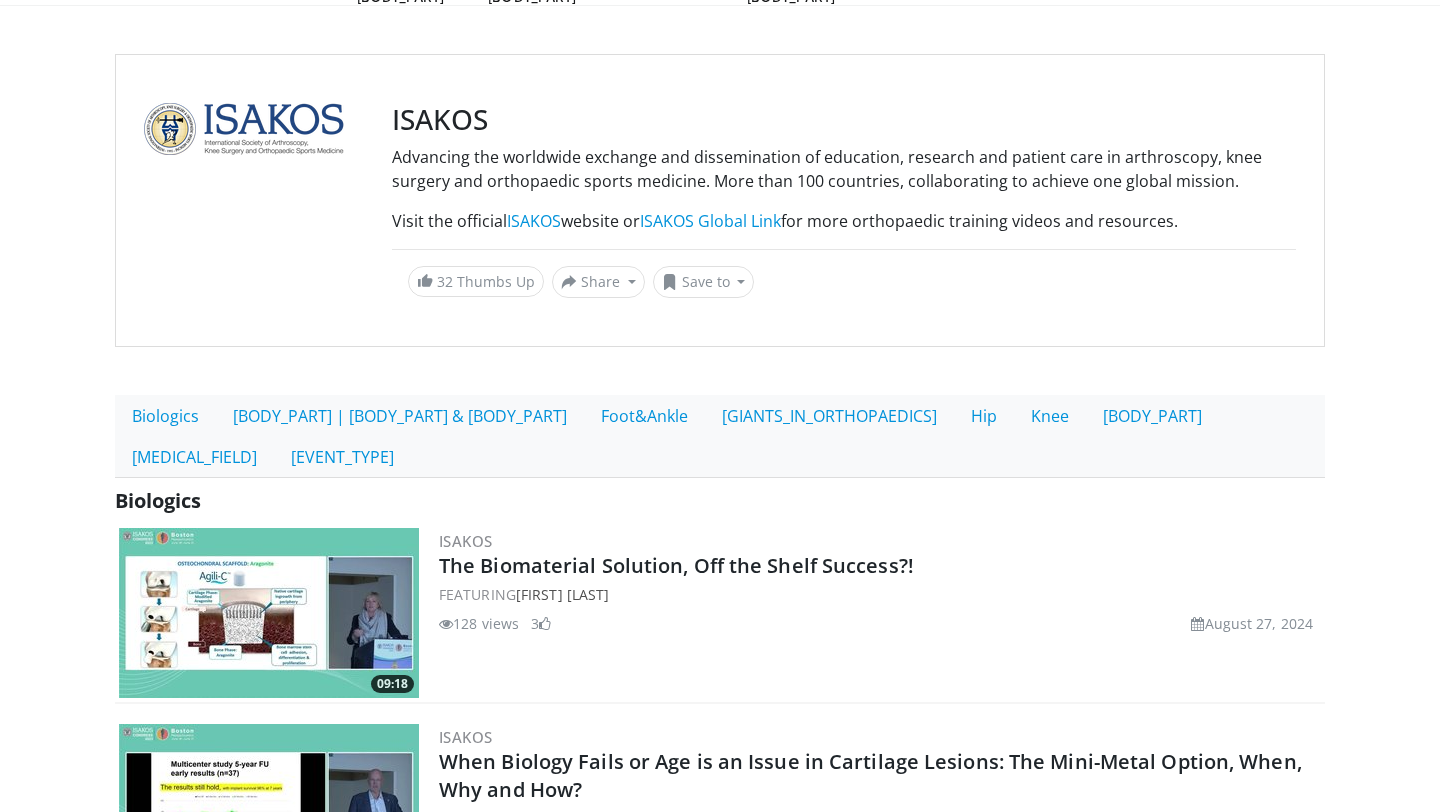 scroll, scrollTop: 294, scrollLeft: 0, axis: vertical 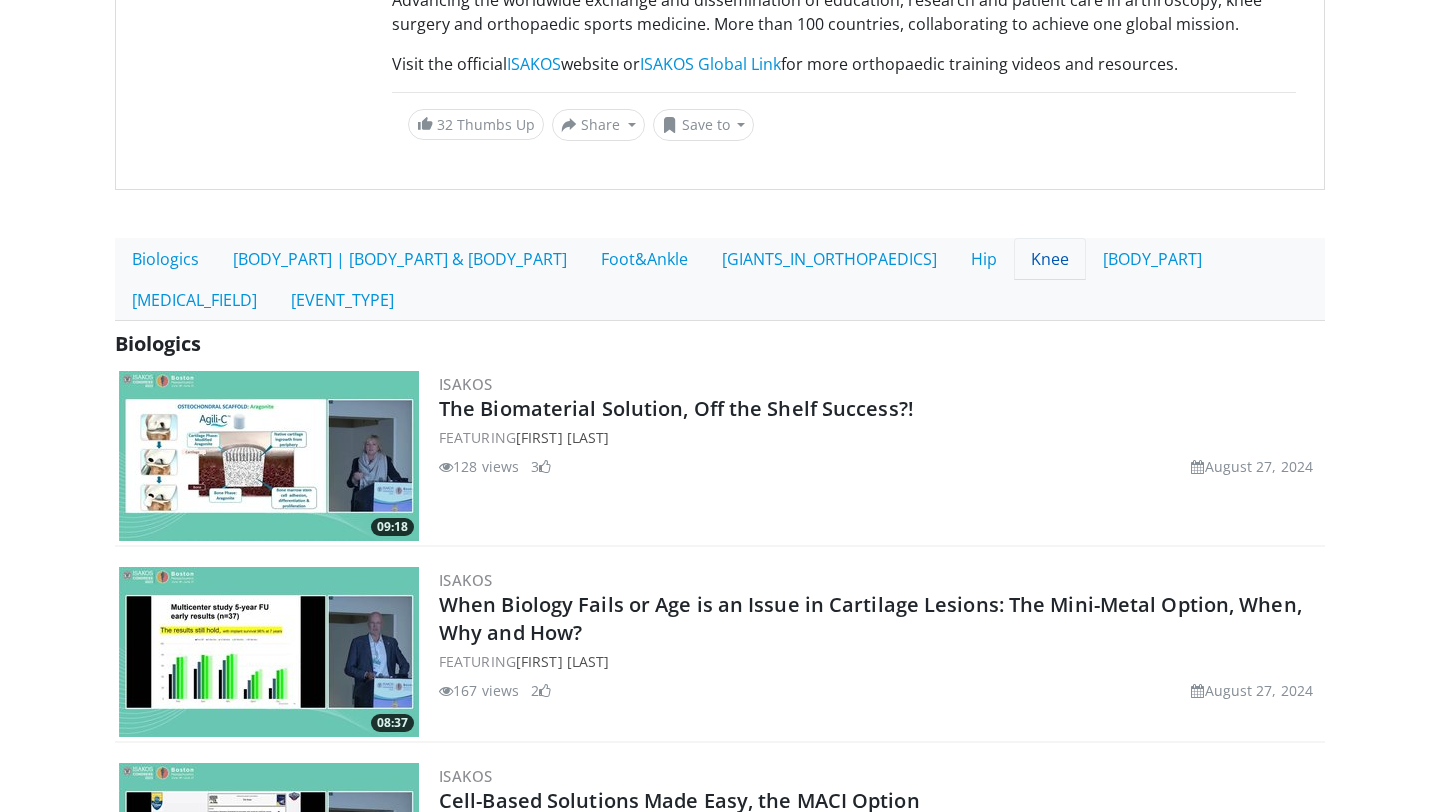 click on "Knee" at bounding box center [1050, 259] 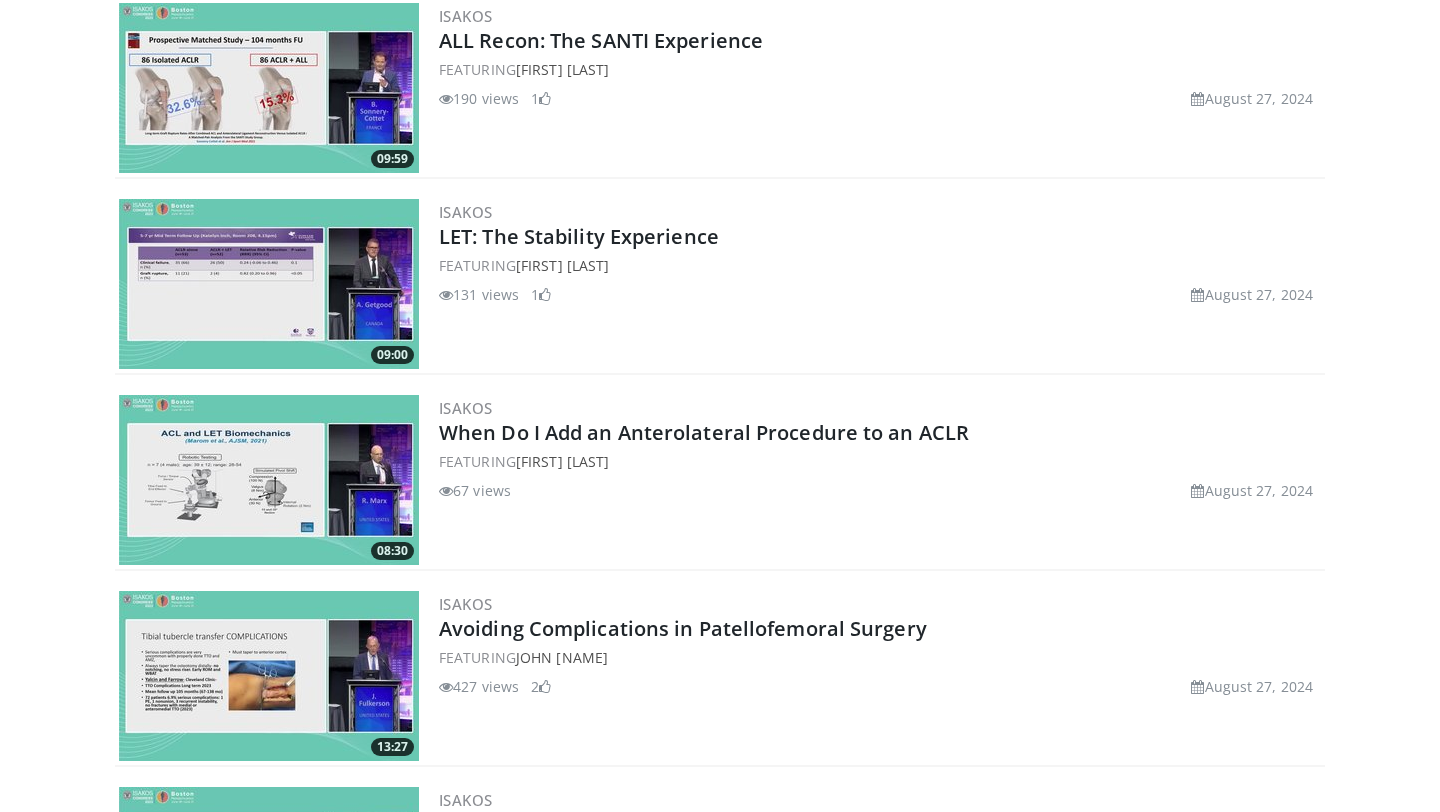 scroll, scrollTop: 5085, scrollLeft: 0, axis: vertical 